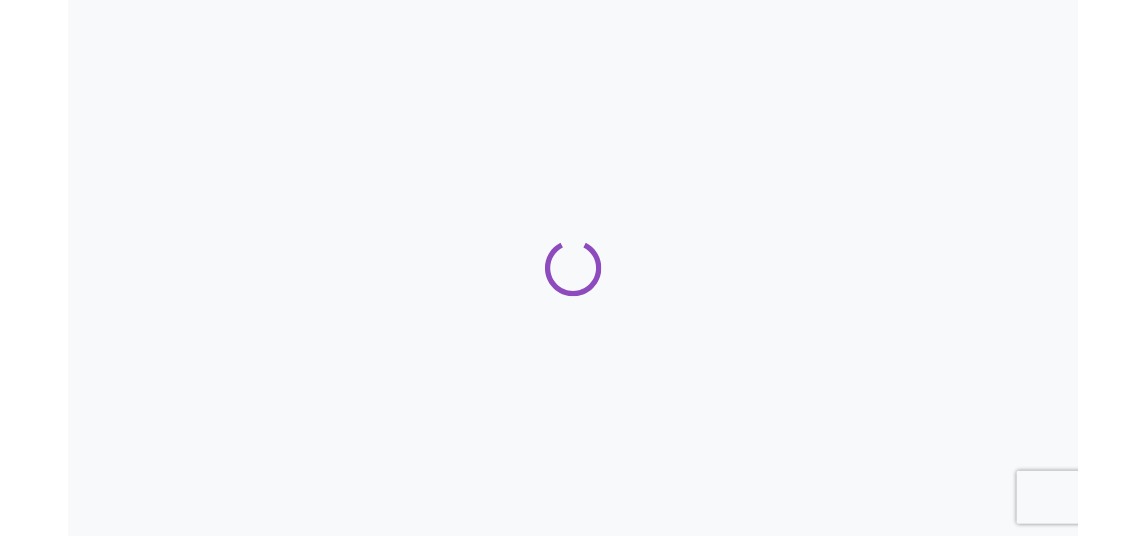 scroll, scrollTop: 0, scrollLeft: 0, axis: both 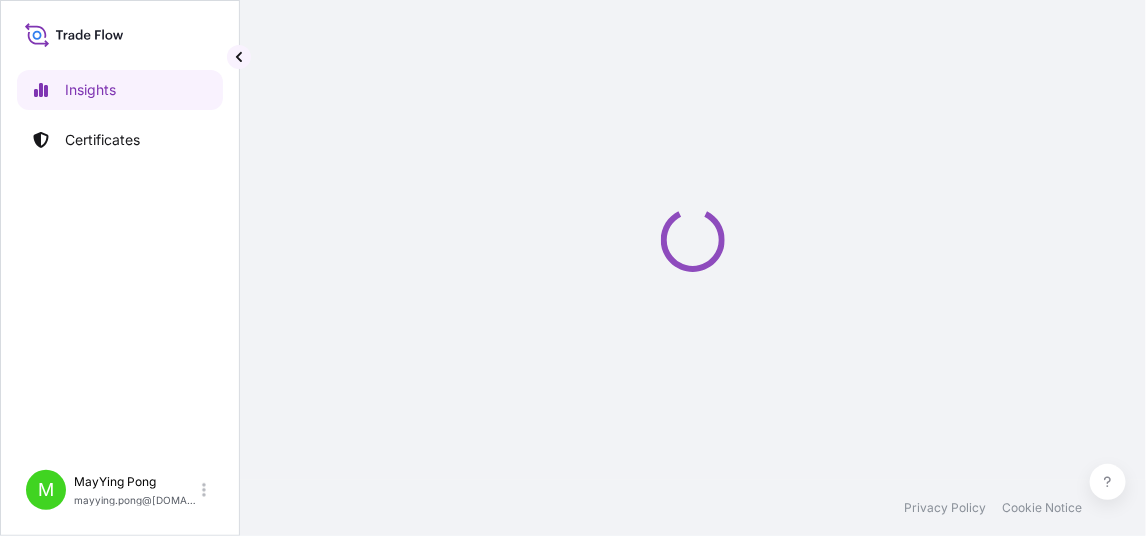 select on "2025" 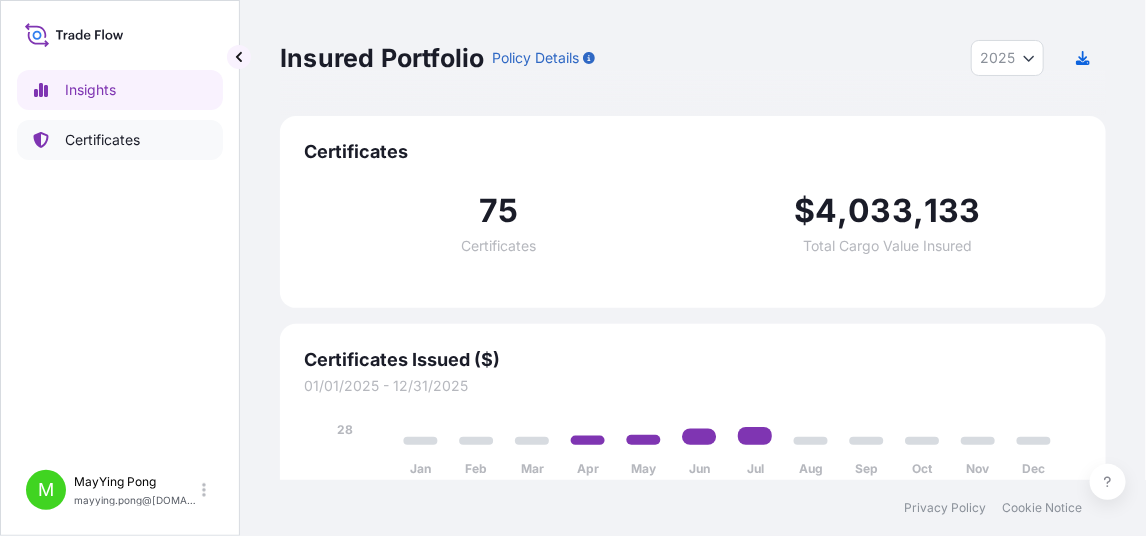 click on "Certificates" at bounding box center (102, 140) 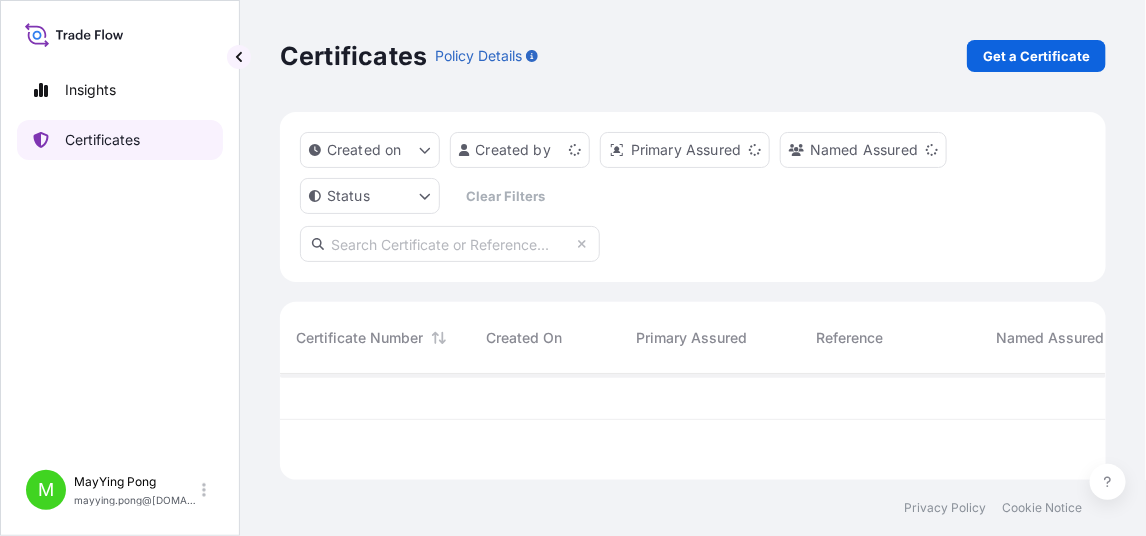 scroll, scrollTop: 16, scrollLeft: 15, axis: both 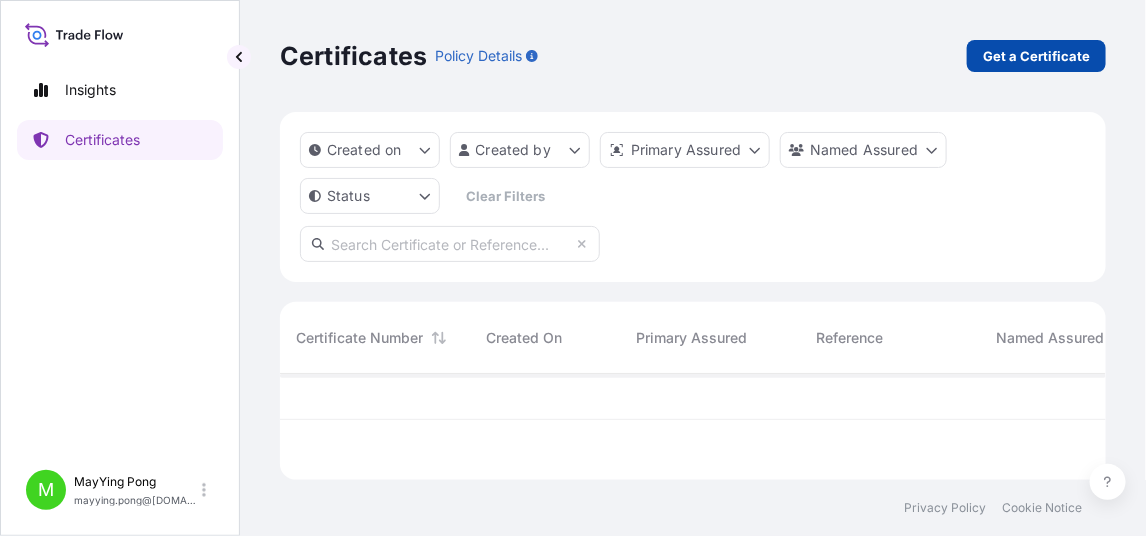 click on "Get a Certificate" at bounding box center (1036, 56) 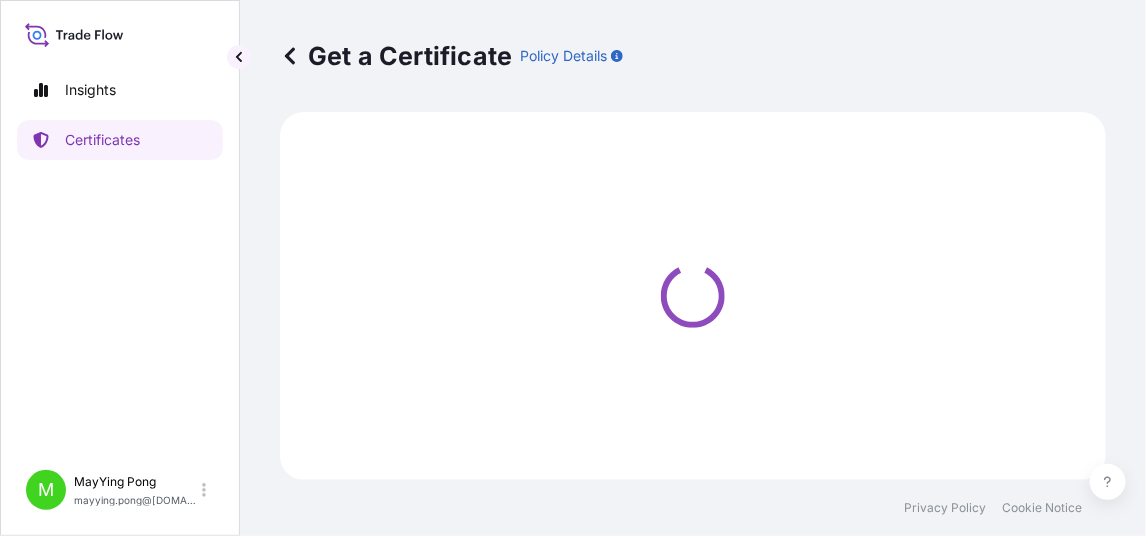 select on "Ocean Vessel" 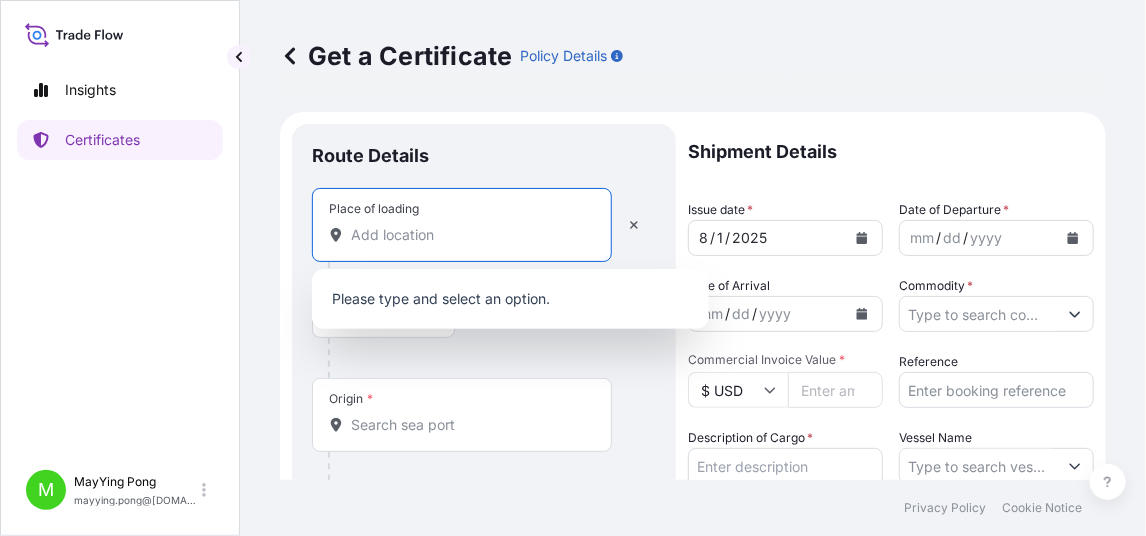 click on "Place of loading" at bounding box center (469, 235) 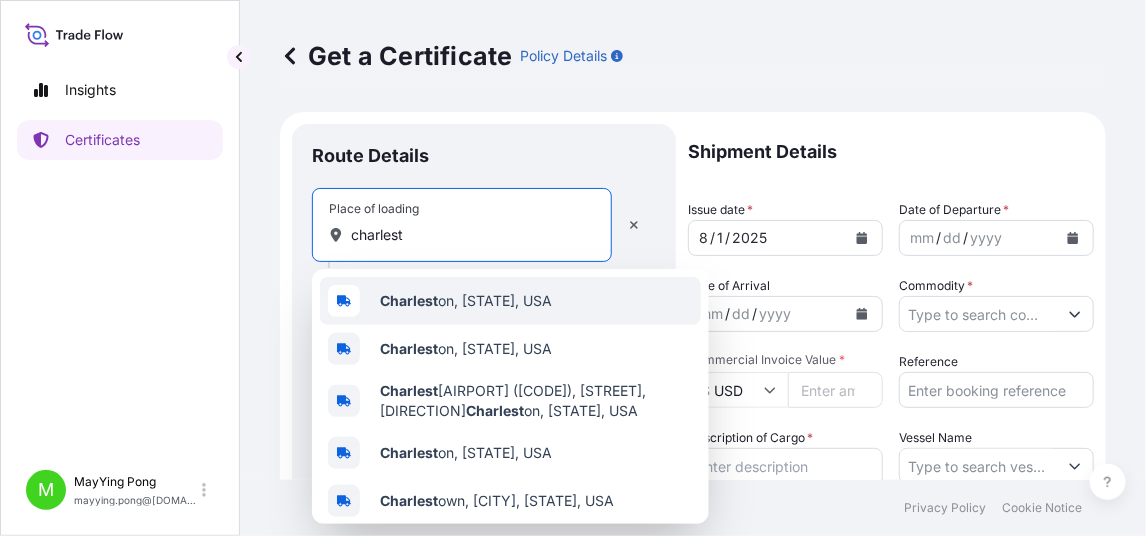 click on "Charlest" at bounding box center [409, 300] 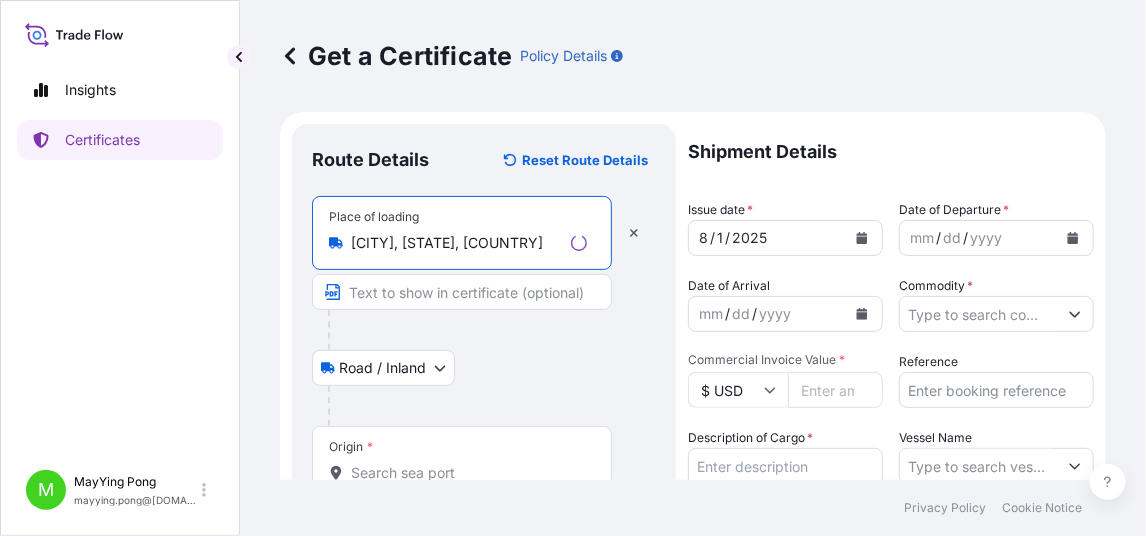 scroll, scrollTop: 100, scrollLeft: 0, axis: vertical 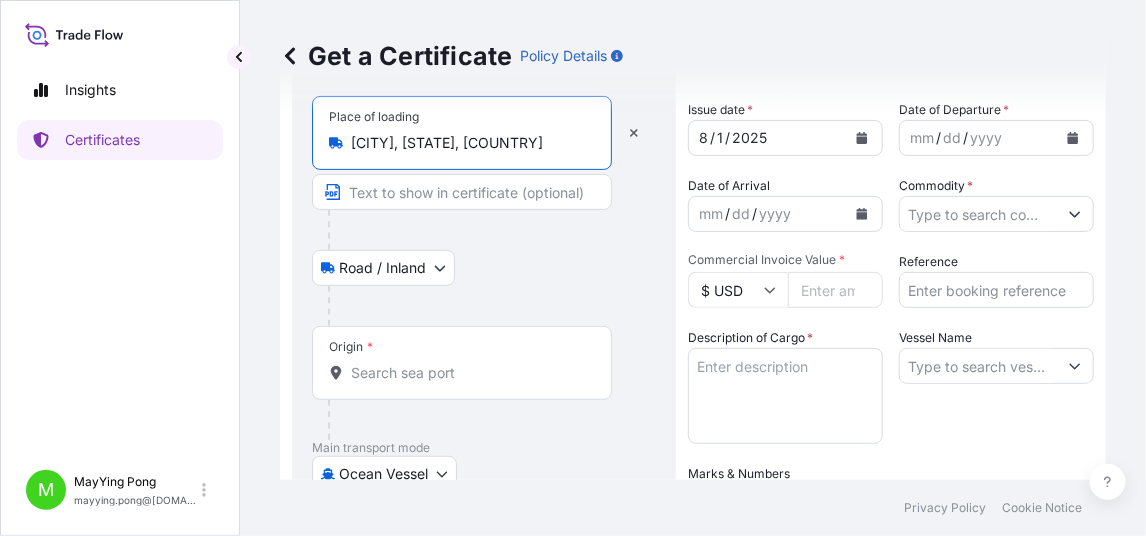 type on "[CITY], [STATE], [COUNTRY]" 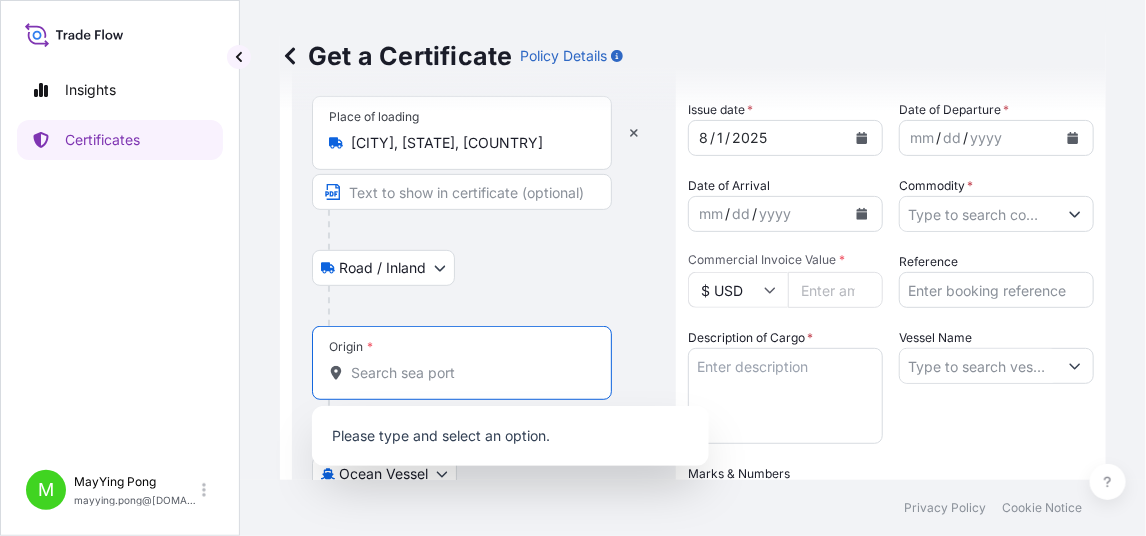type on "h" 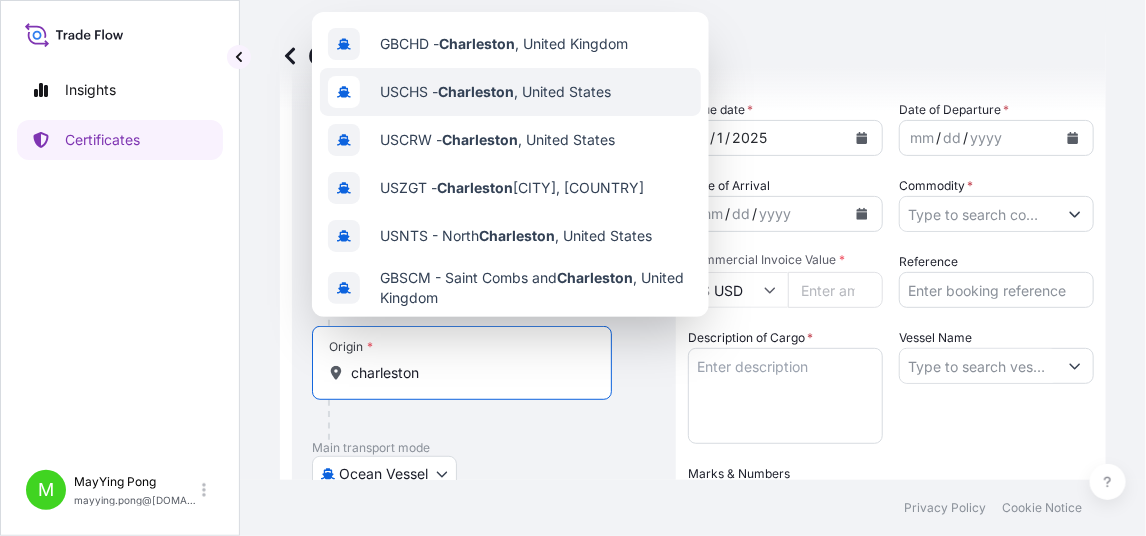 click on "USCHS -  [CITY] , [COUNTRY]" at bounding box center (510, 92) 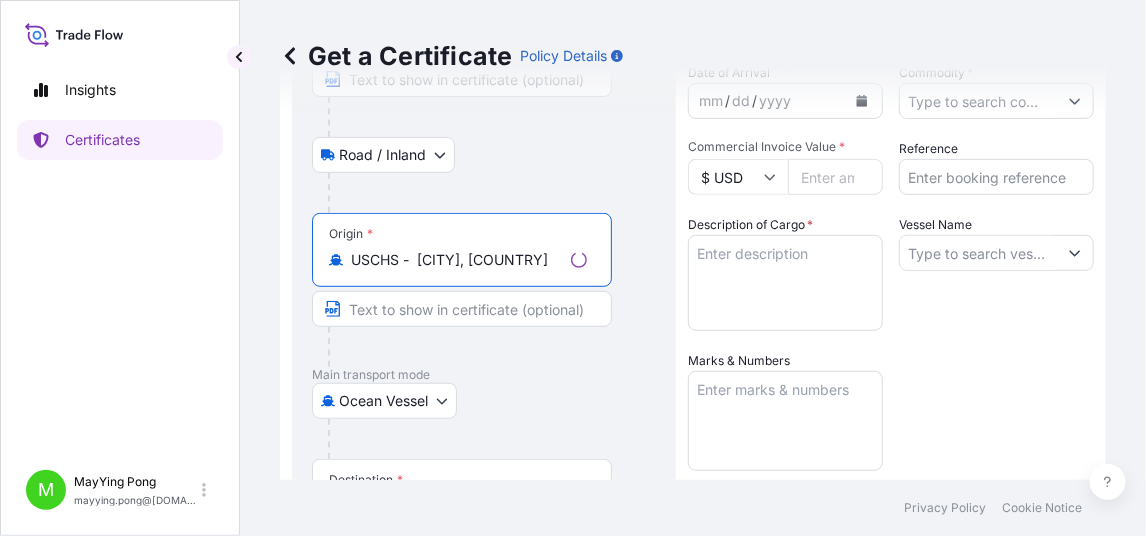 scroll, scrollTop: 300, scrollLeft: 0, axis: vertical 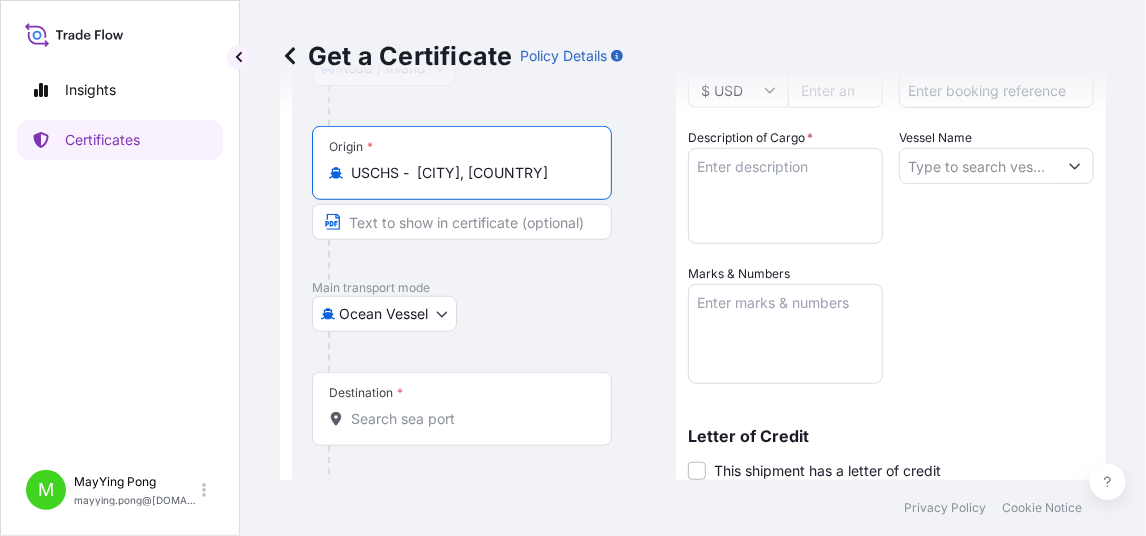 type on "USCHS -  [CITY], [COUNTRY]" 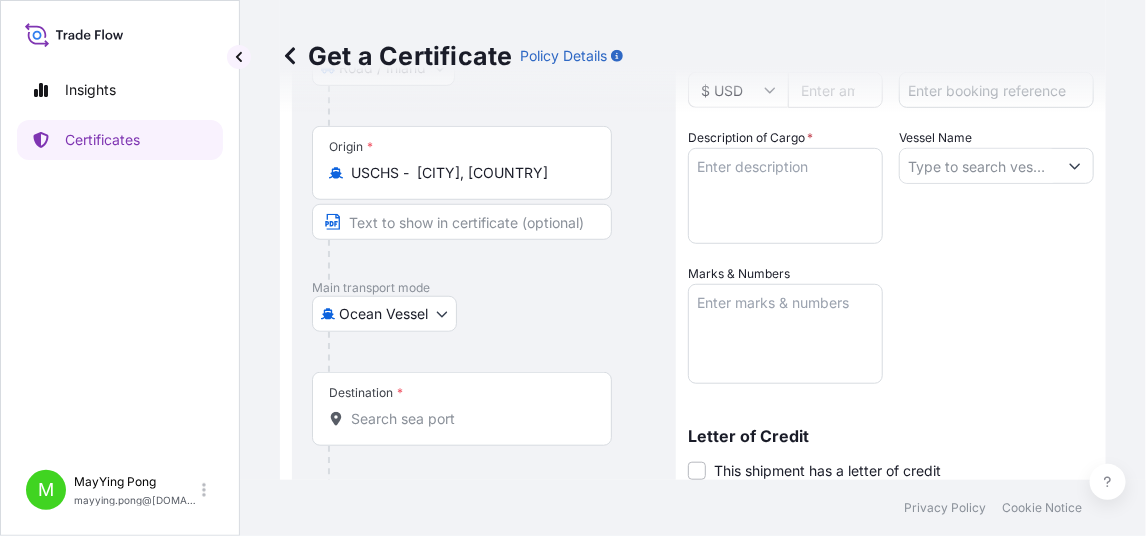 click on "Destination *" at bounding box center [462, 409] 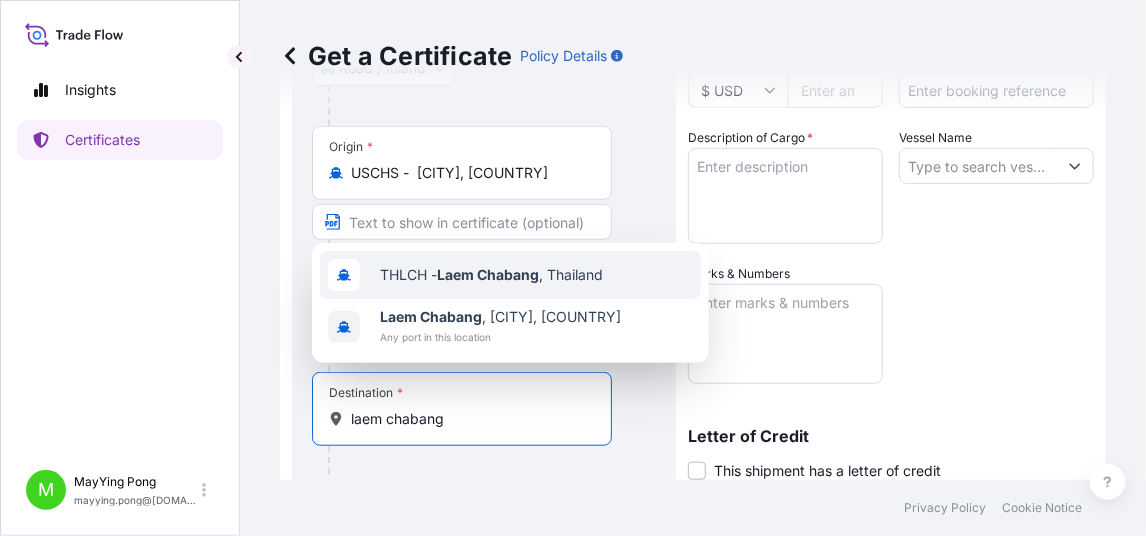 click on "THLCH -  [CITY], [COUNTRY]" at bounding box center [510, 275] 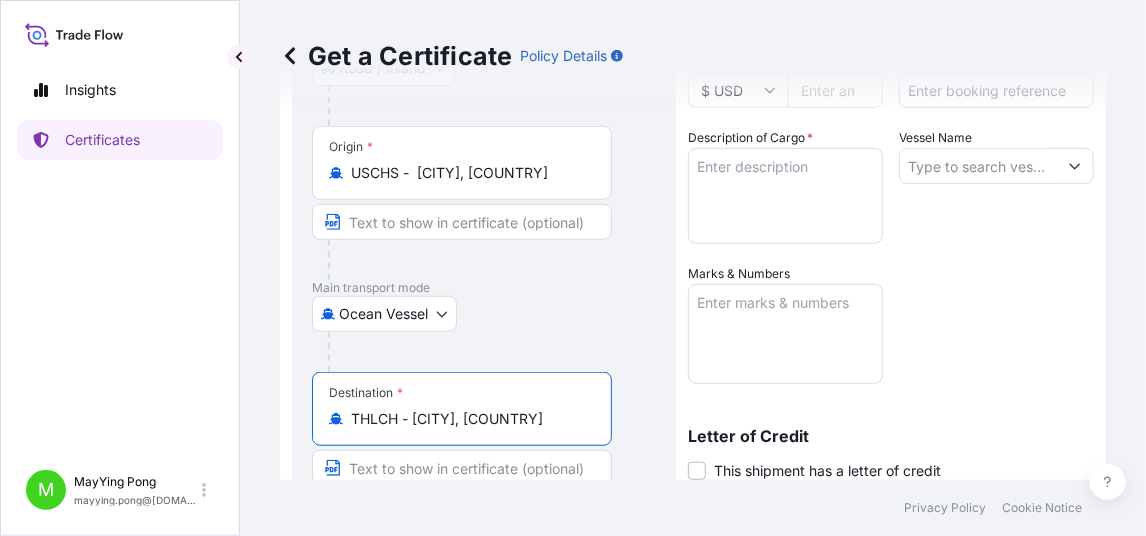 scroll, scrollTop: 0, scrollLeft: 0, axis: both 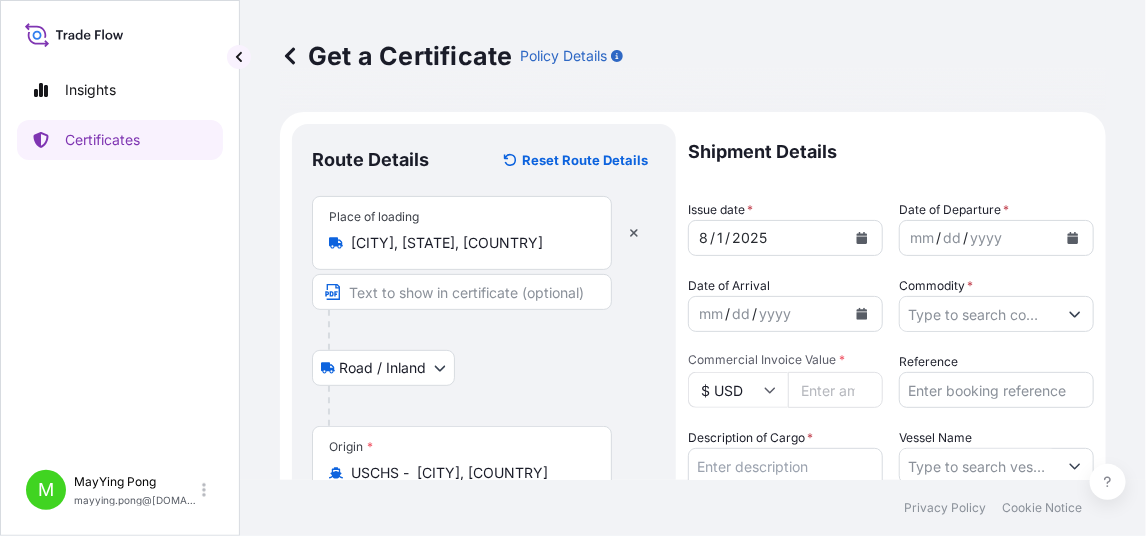 type on "THLCH - [CITY], [COUNTRY]" 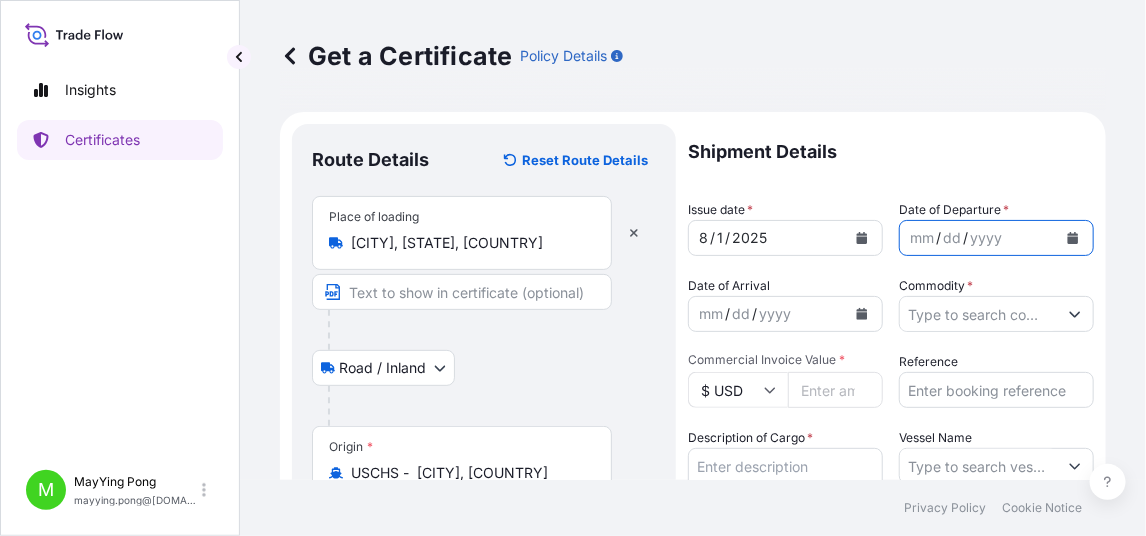 click 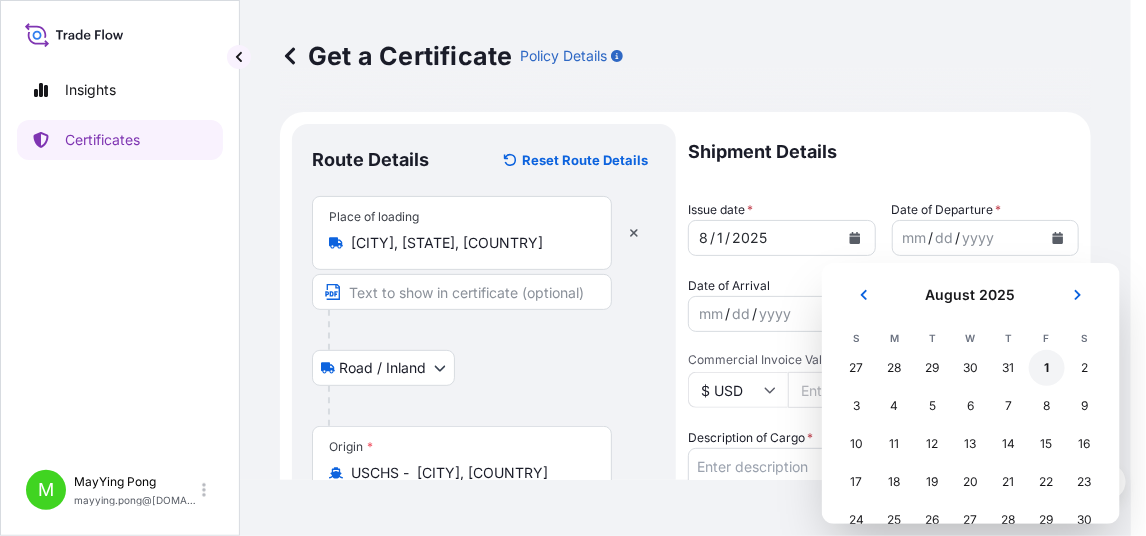 click on "1" at bounding box center [1047, 368] 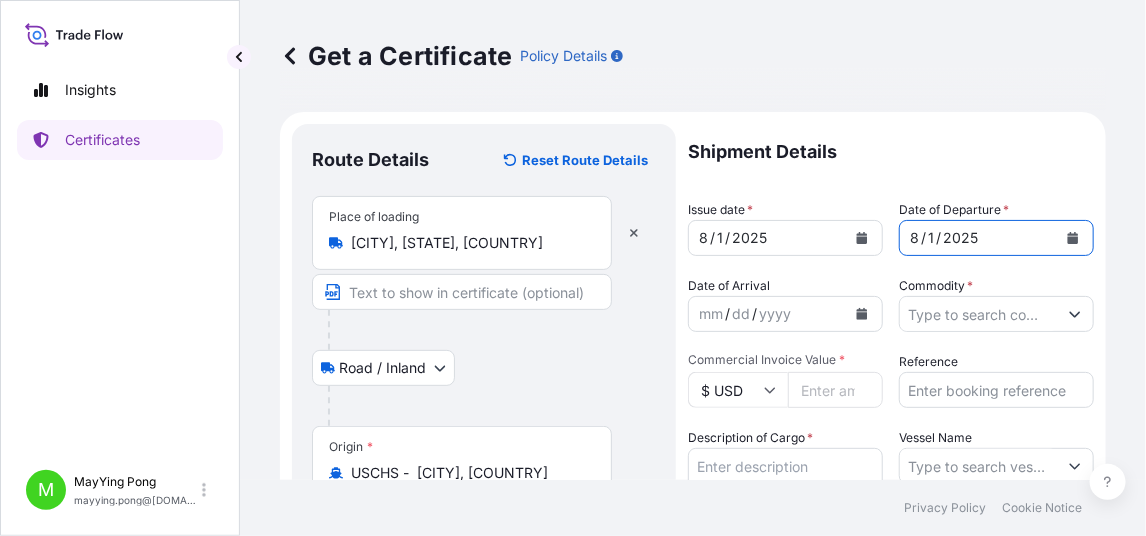 click on "mm" at bounding box center (711, 314) 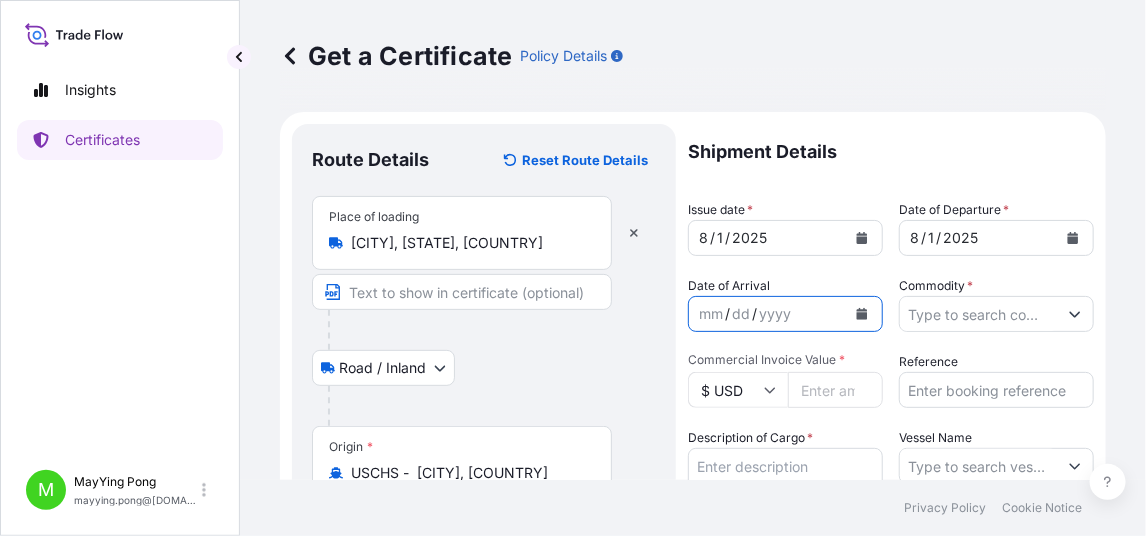 click 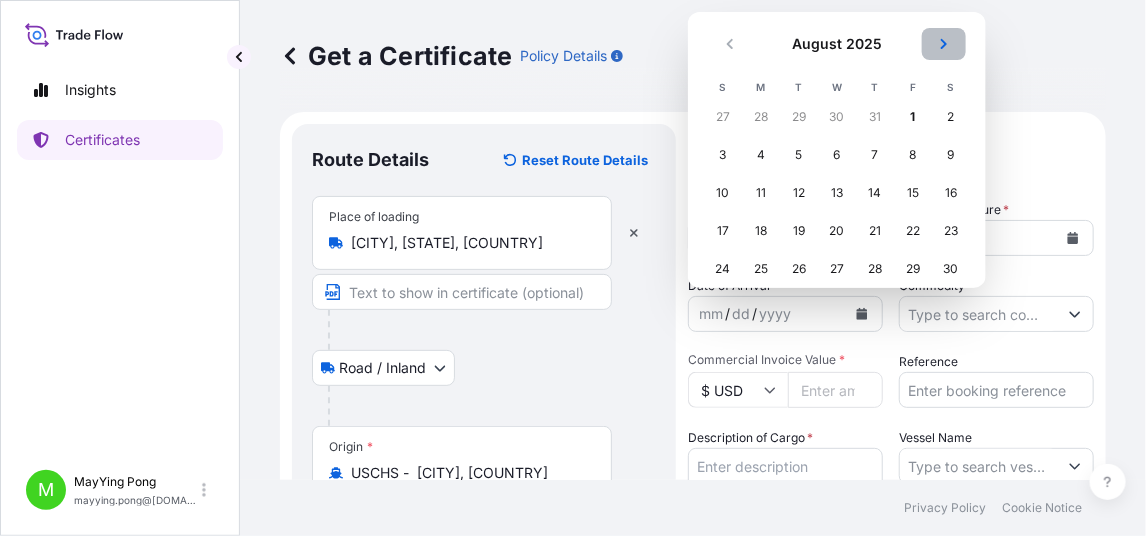 click 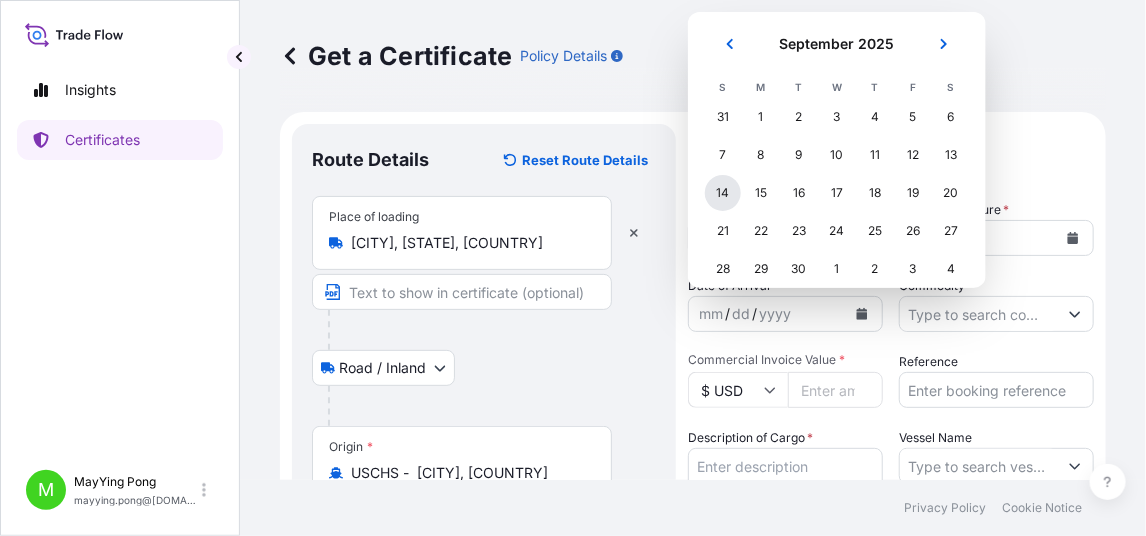 click on "14" at bounding box center [723, 193] 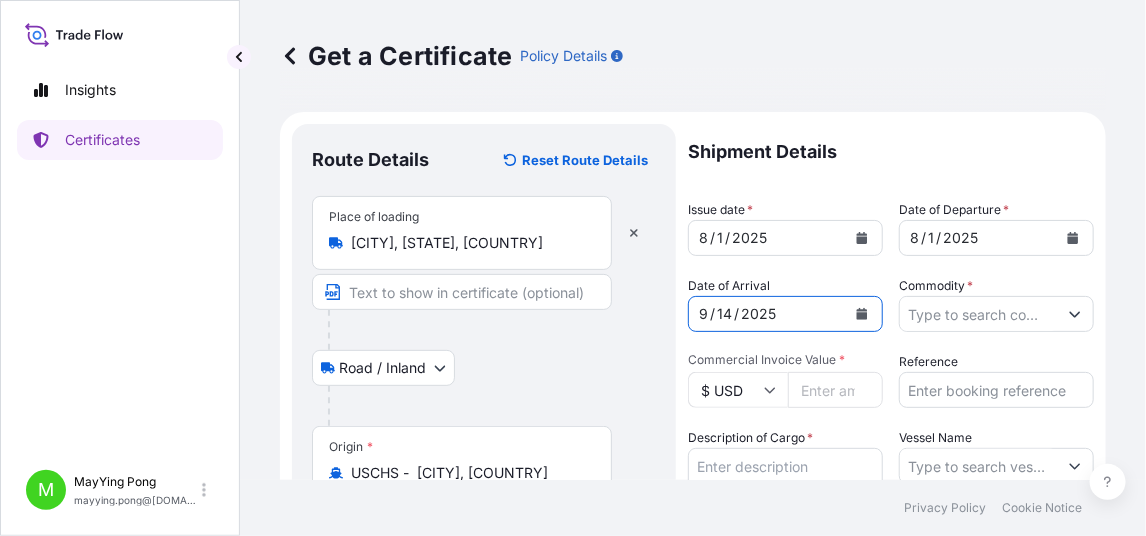 click on "Commodity *" at bounding box center (978, 314) 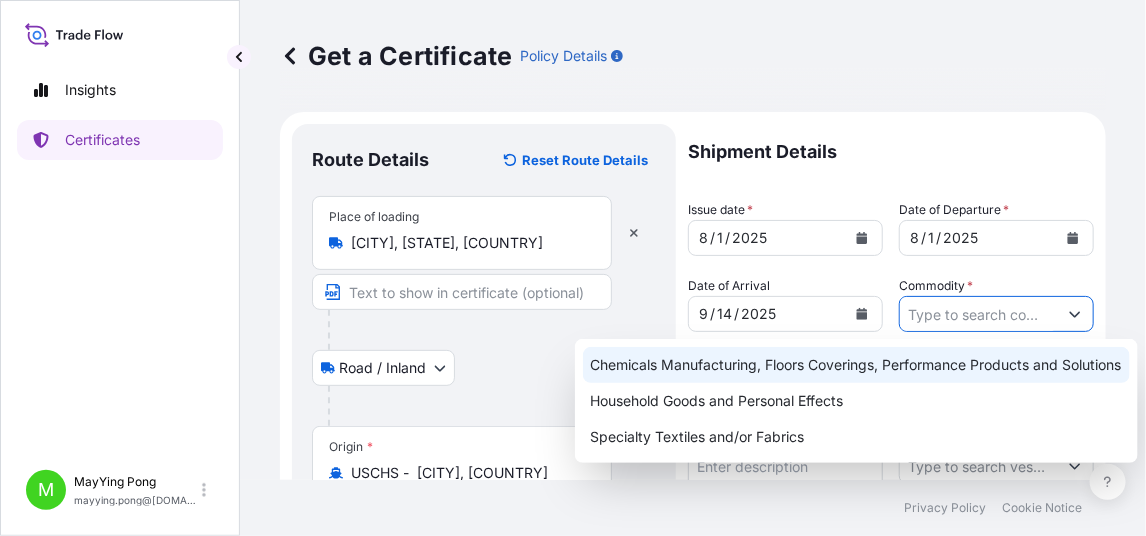click on "Chemicals Manufacturing, Floors Coverings, Performance Products and Solutions" at bounding box center [856, 365] 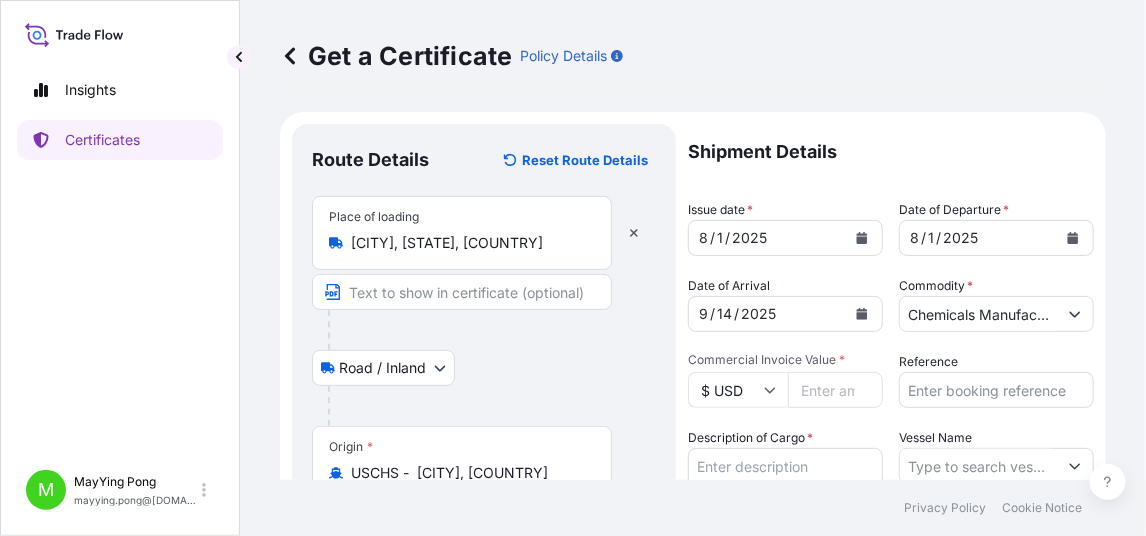 click on "Commercial Invoice Value    *" at bounding box center [835, 390] 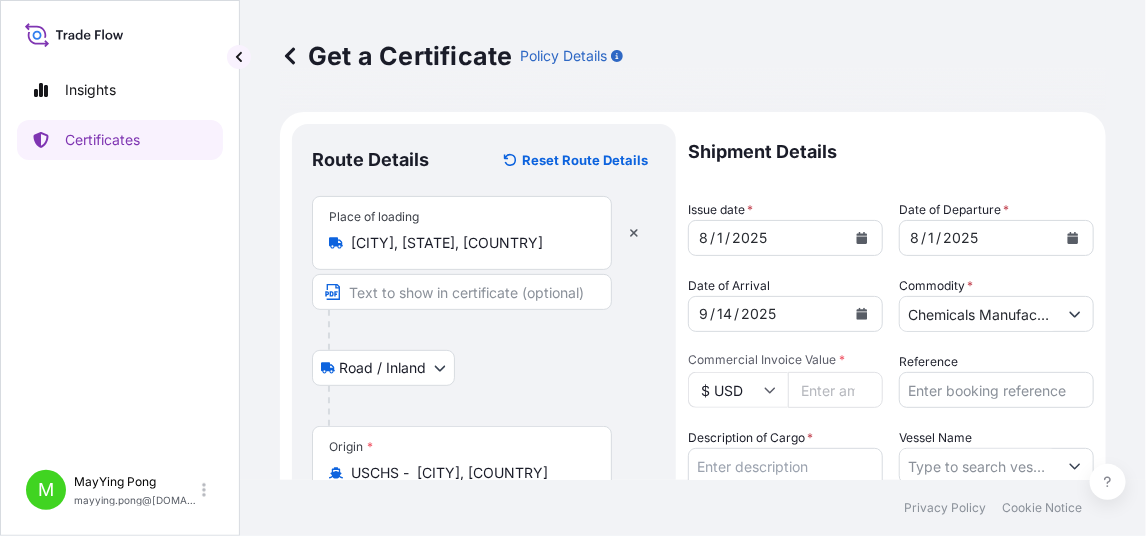 scroll, scrollTop: 0, scrollLeft: 4, axis: horizontal 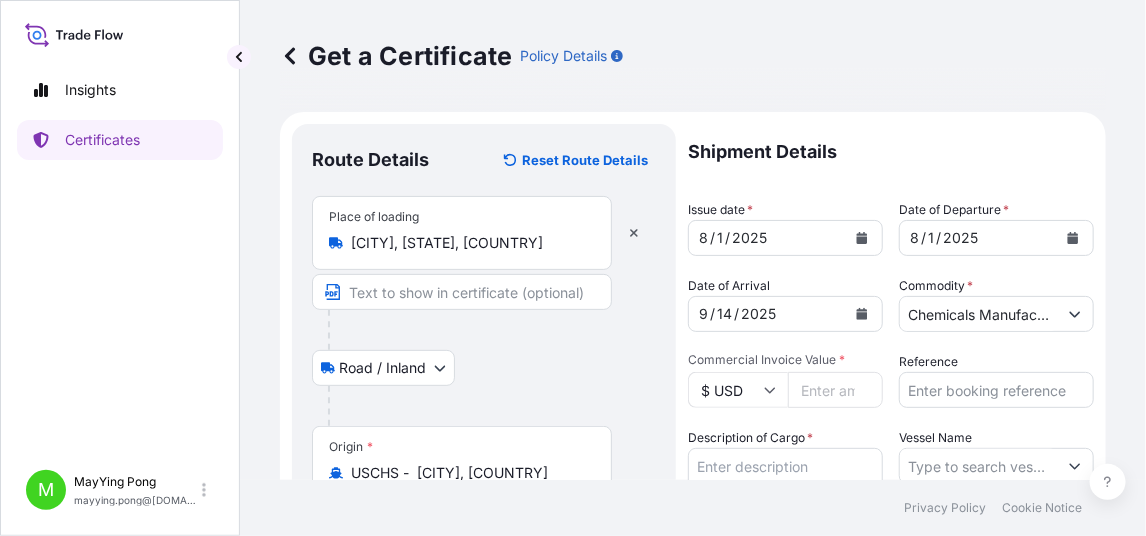 type on "[NUMBER]" 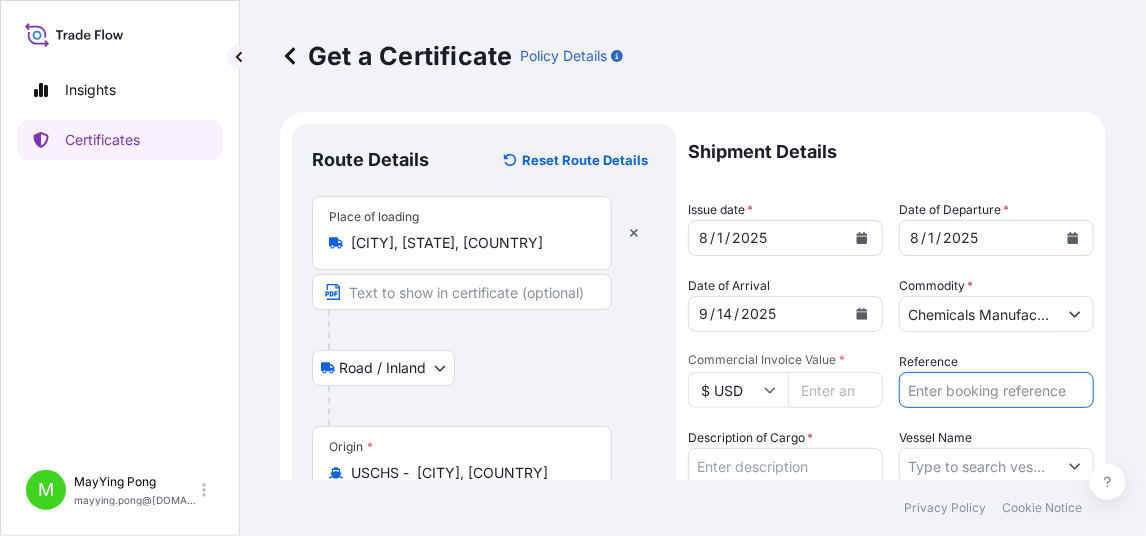 scroll, scrollTop: 0, scrollLeft: 0, axis: both 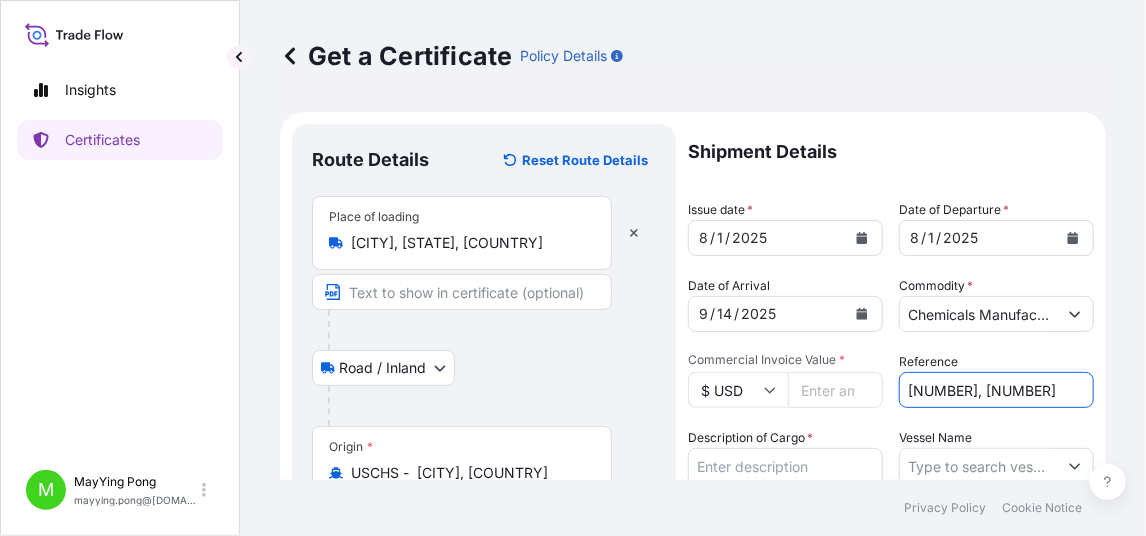 type on "[NUMBER], [NUMBER]" 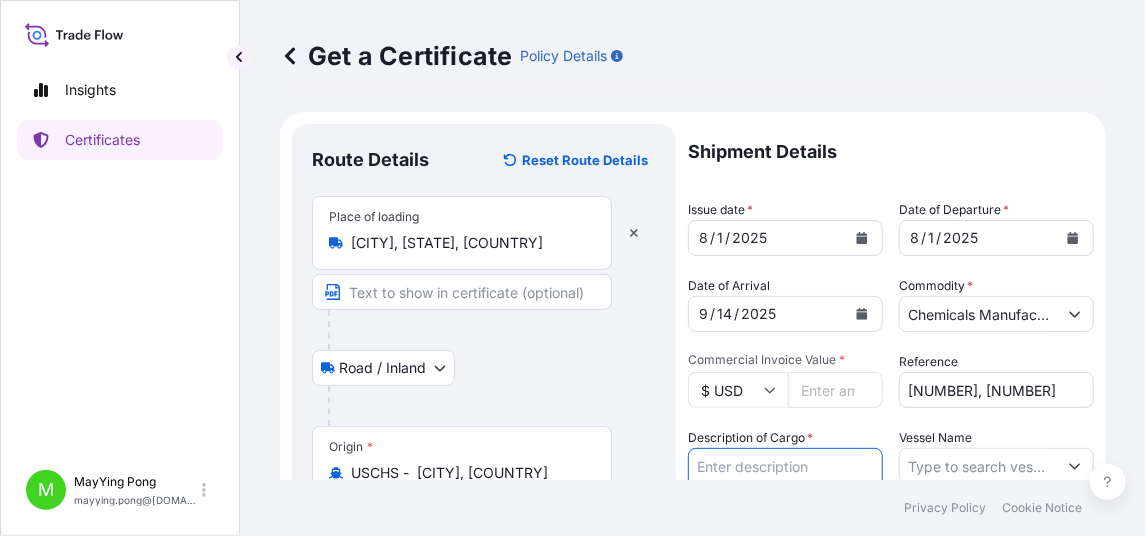 click on "Description of Cargo *" at bounding box center (785, 496) 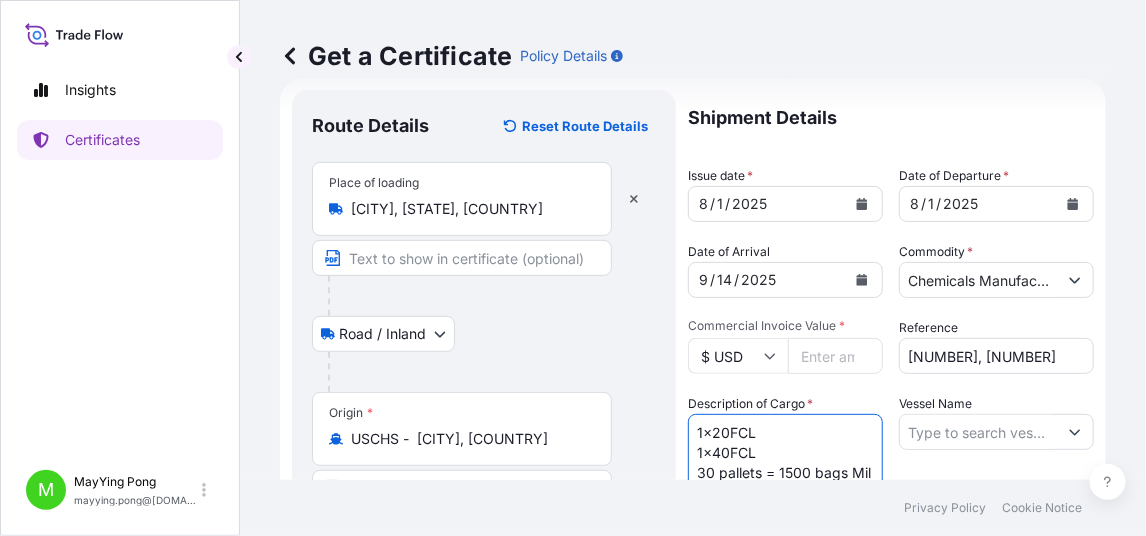 scroll, scrollTop: 55, scrollLeft: 0, axis: vertical 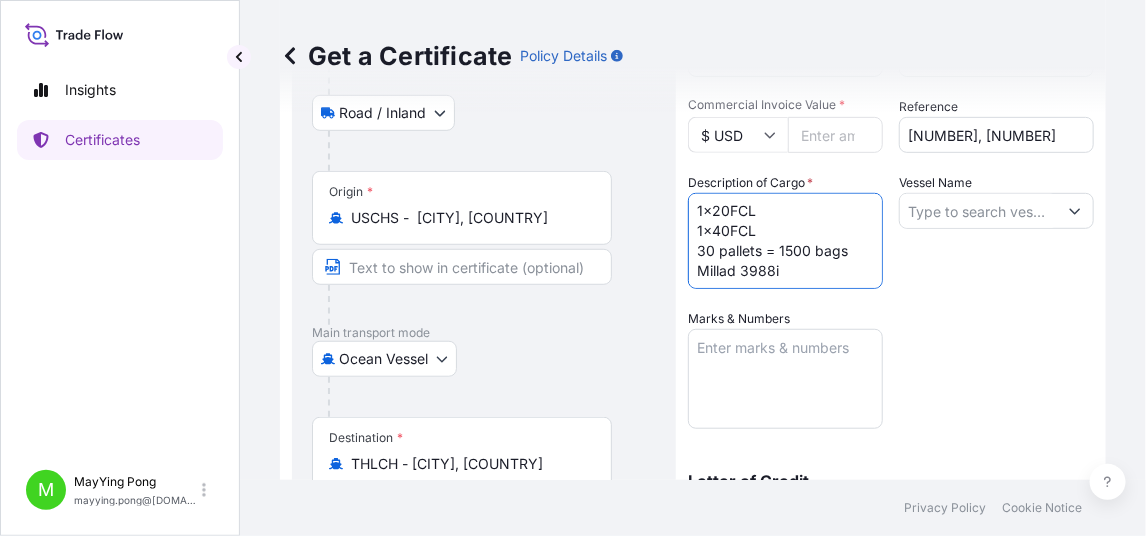 type on "1x20FCL
1x40FCL
30 pallets = 1500 bags Millad 3988i" 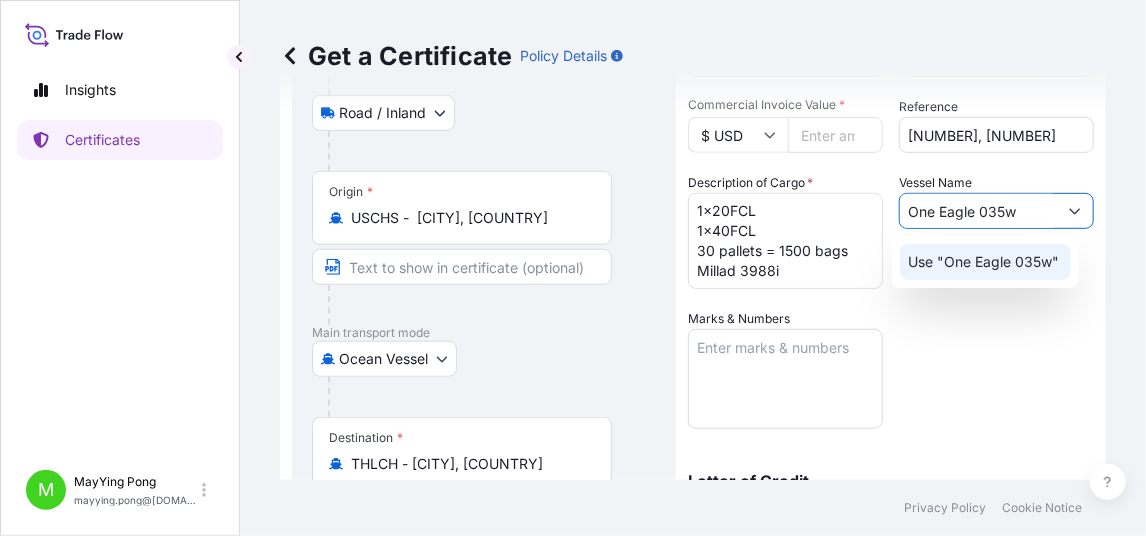 click on "Use "One Eagle 035w"" 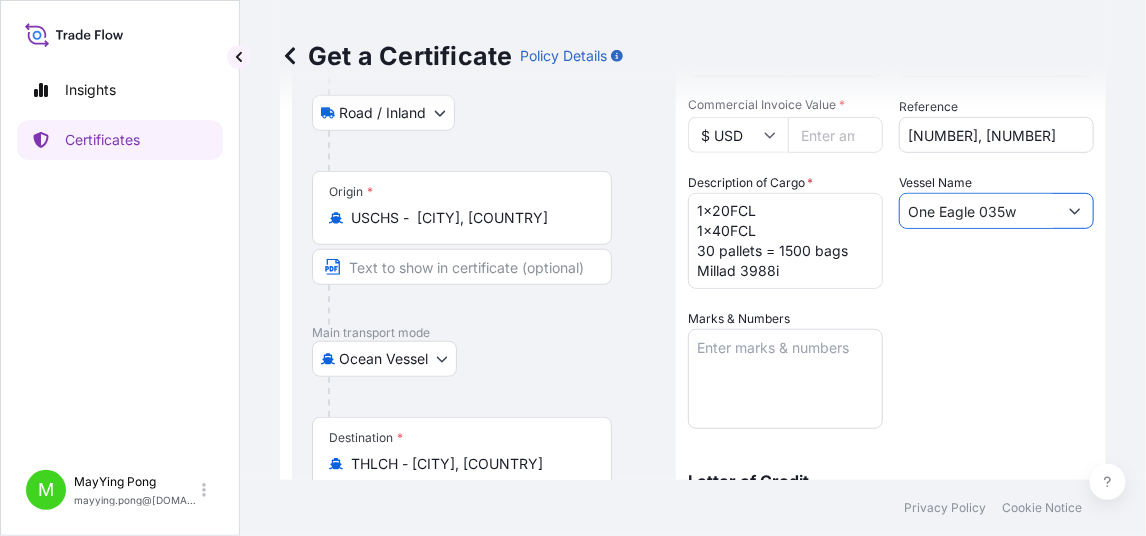 type on "One Eagle 035w" 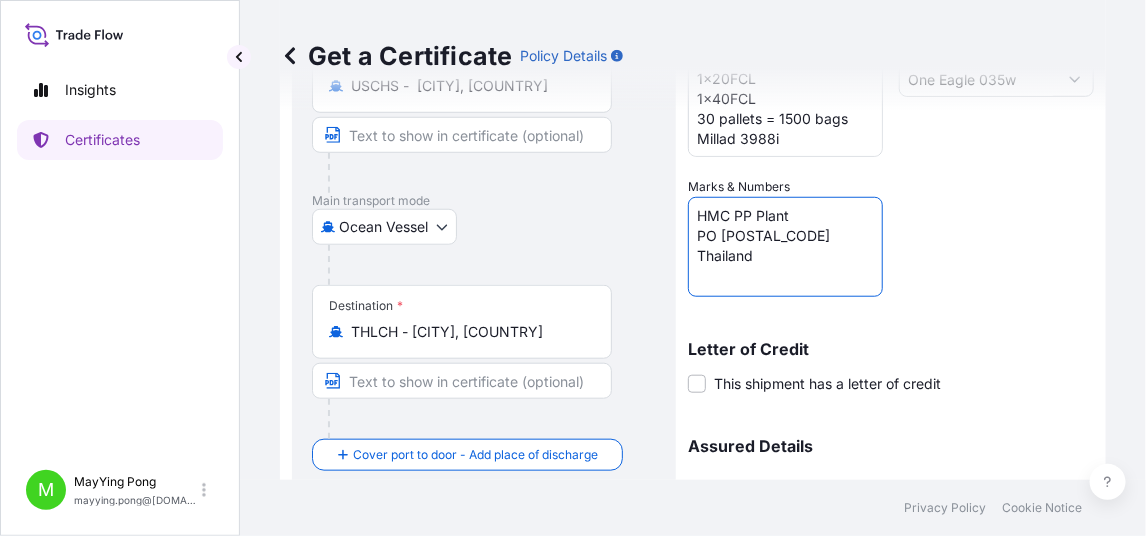 scroll, scrollTop: 587, scrollLeft: 0, axis: vertical 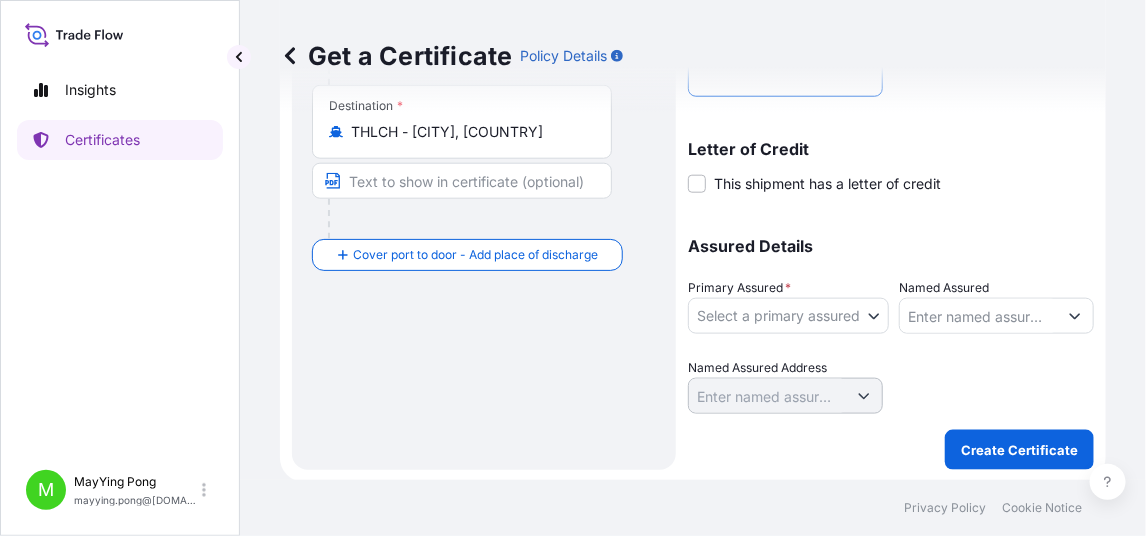 type on "HMC PP Plant
PO [POSTAL_CODE]
Thailand" 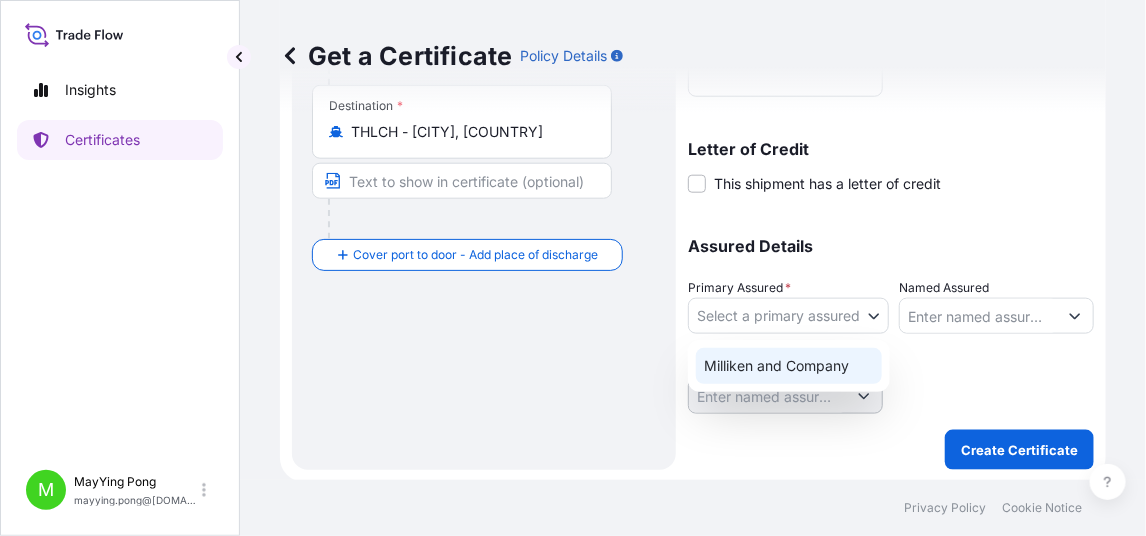 click on "Milliken and Company" at bounding box center [789, 366] 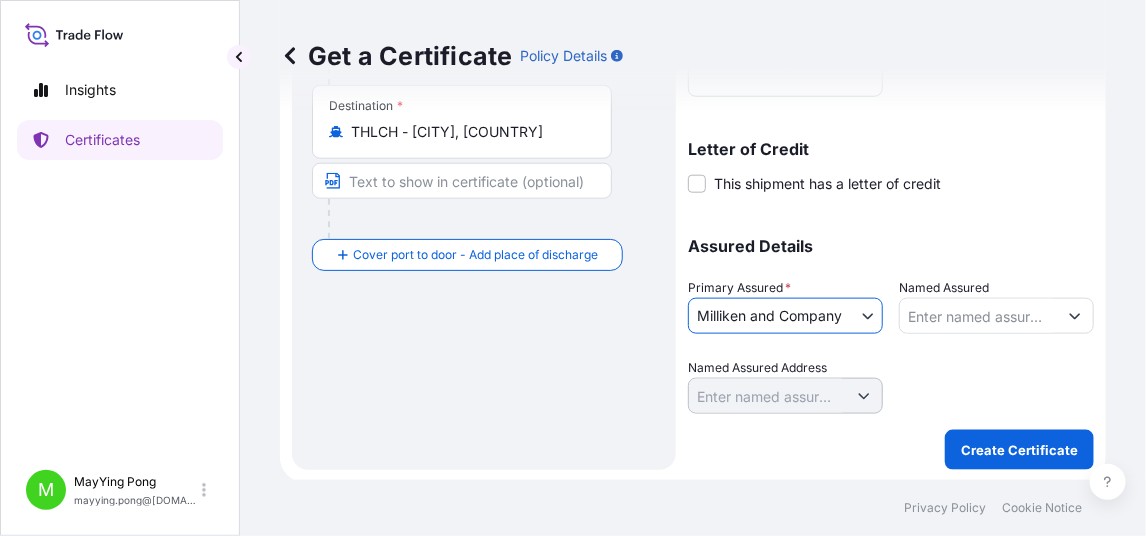 click on "Named Assured" at bounding box center [978, 316] 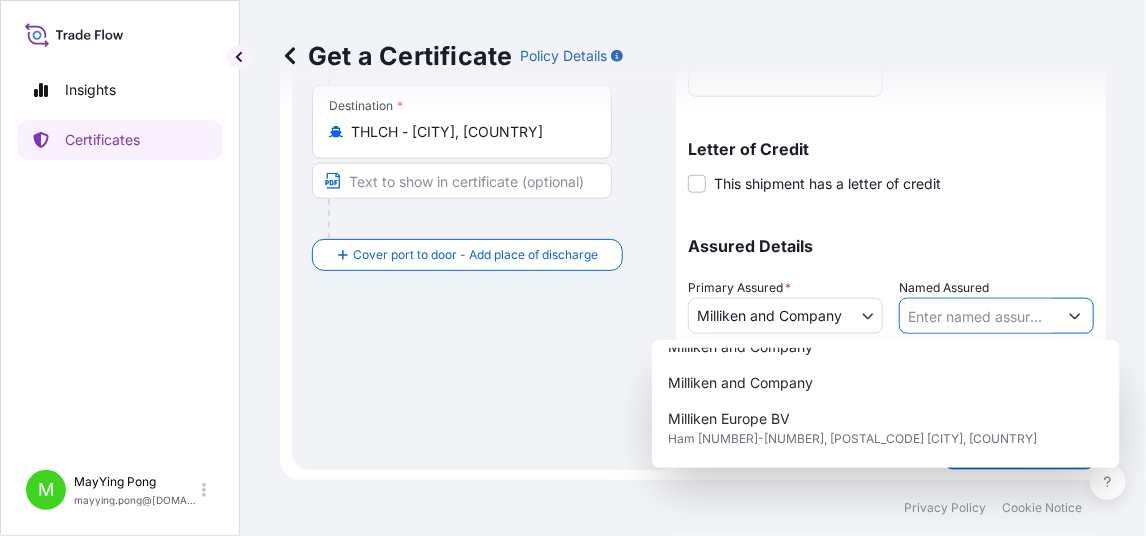 scroll, scrollTop: 399, scrollLeft: 0, axis: vertical 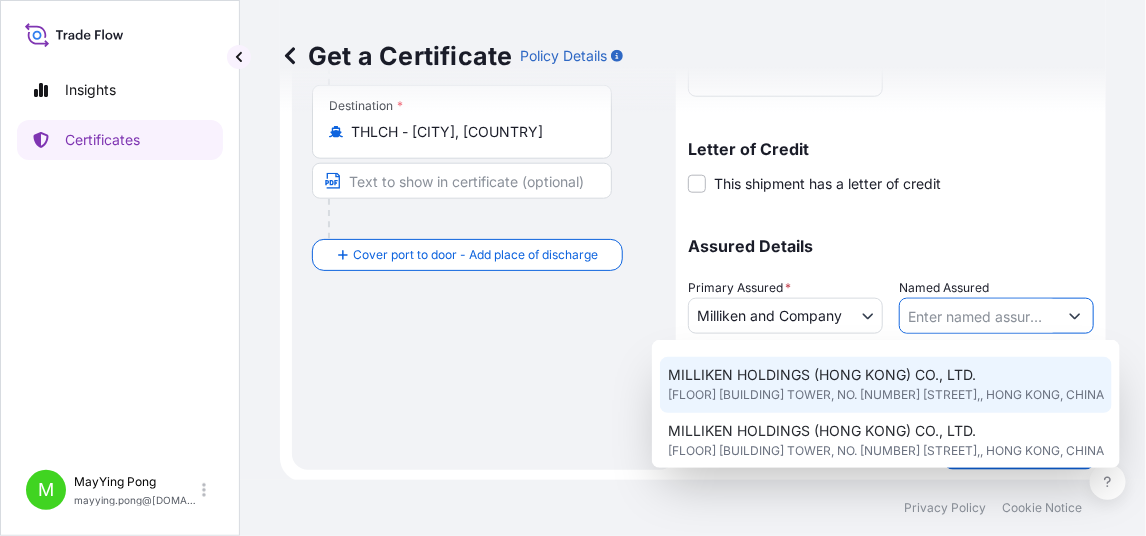 click on "[FLOOR] [BUILDING] TOWER, NO. [NUMBER] [STREET],, HONG KONG, CHINA" at bounding box center (886, 395) 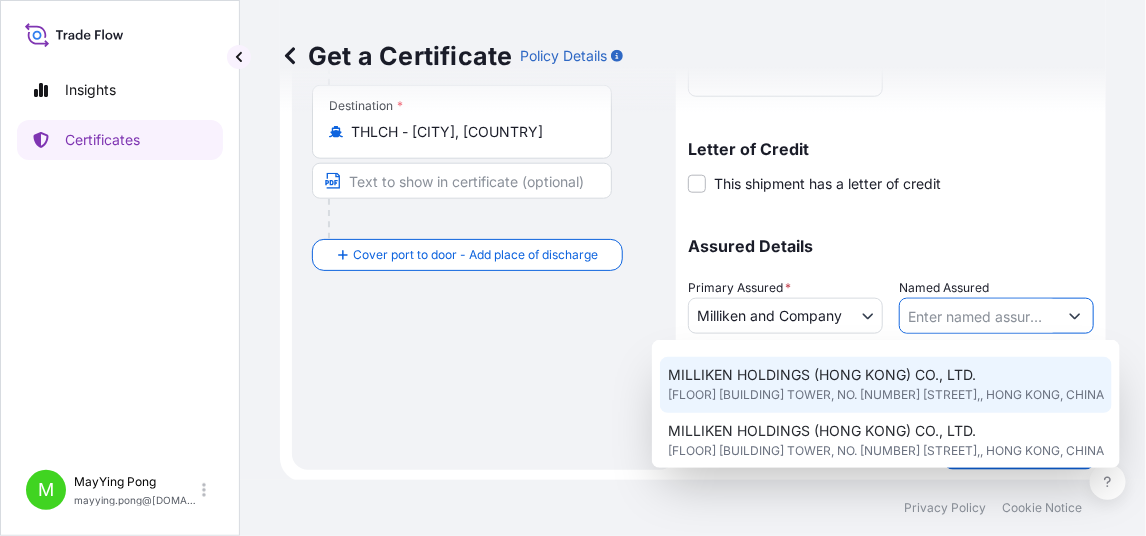 type on "[FLOOR] [BUILDING] TOWER, NO. [NUMBER] [STREET]," 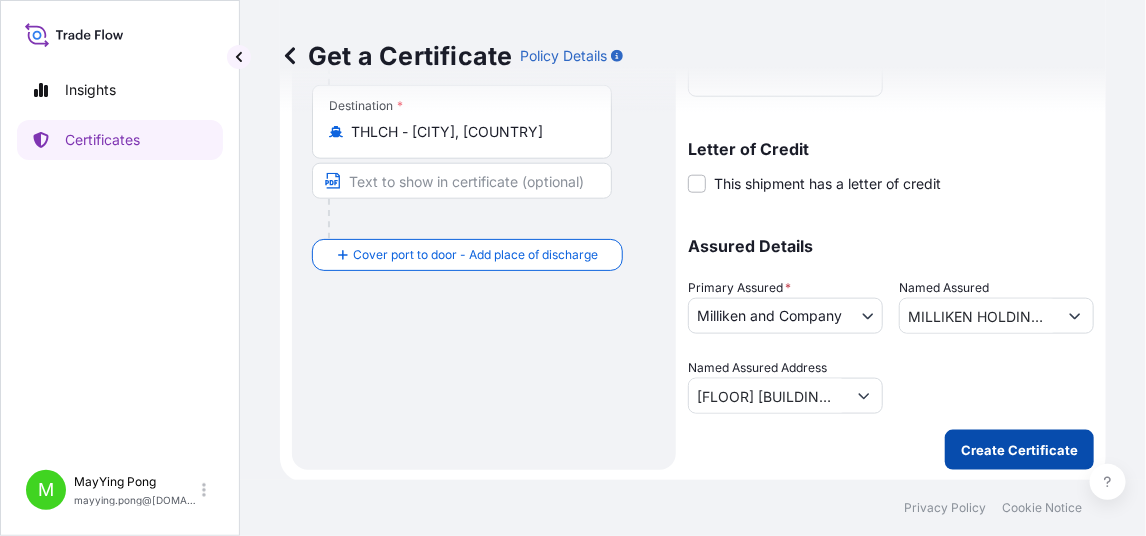 click on "Create Certificate" at bounding box center (1019, 450) 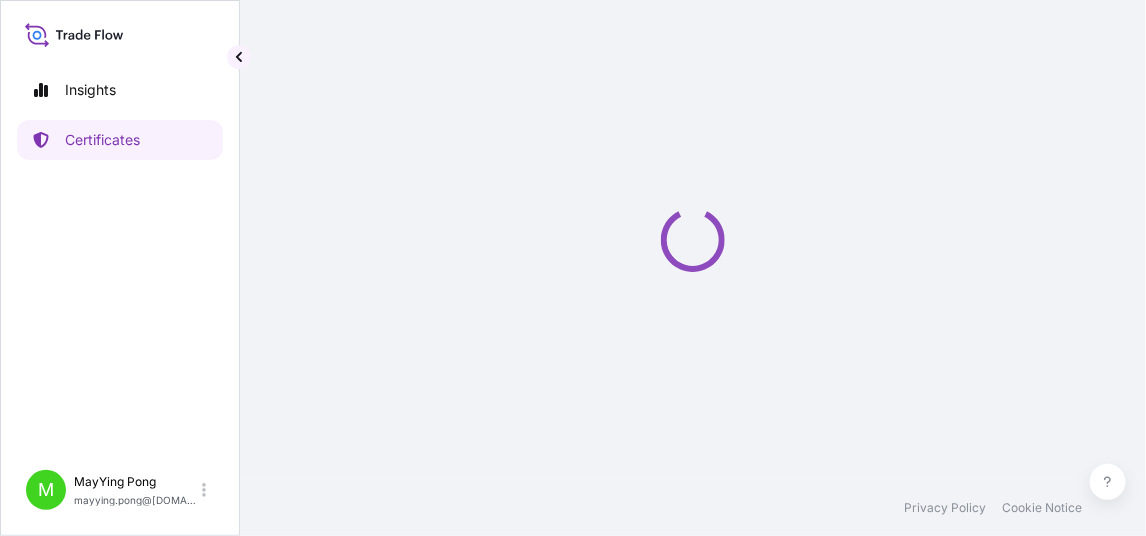 scroll, scrollTop: 0, scrollLeft: 0, axis: both 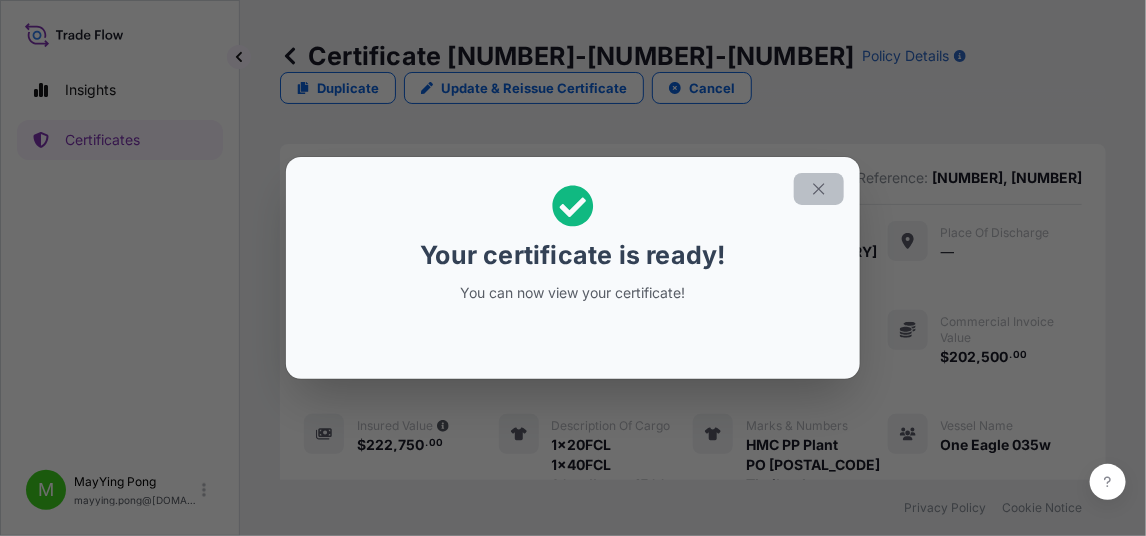 click 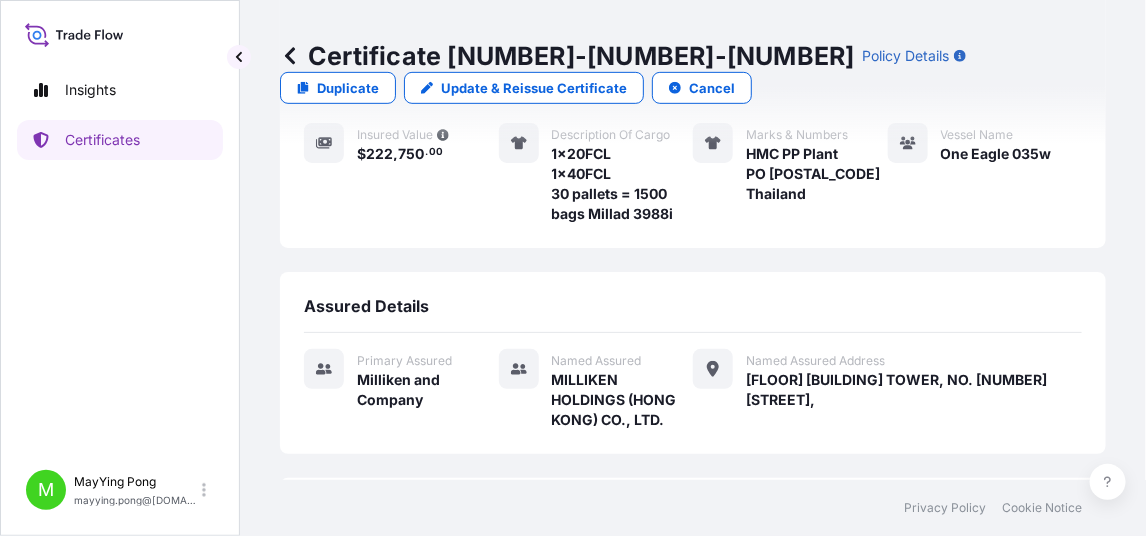scroll, scrollTop: 491, scrollLeft: 0, axis: vertical 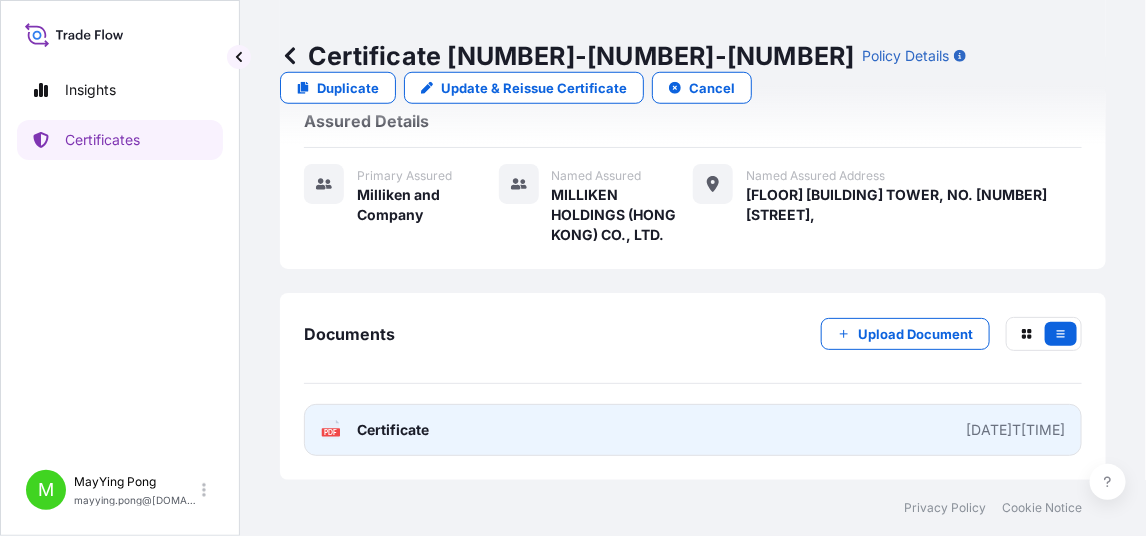 click on "PDF Certificate [DATE]T[TIME]" at bounding box center (693, 430) 